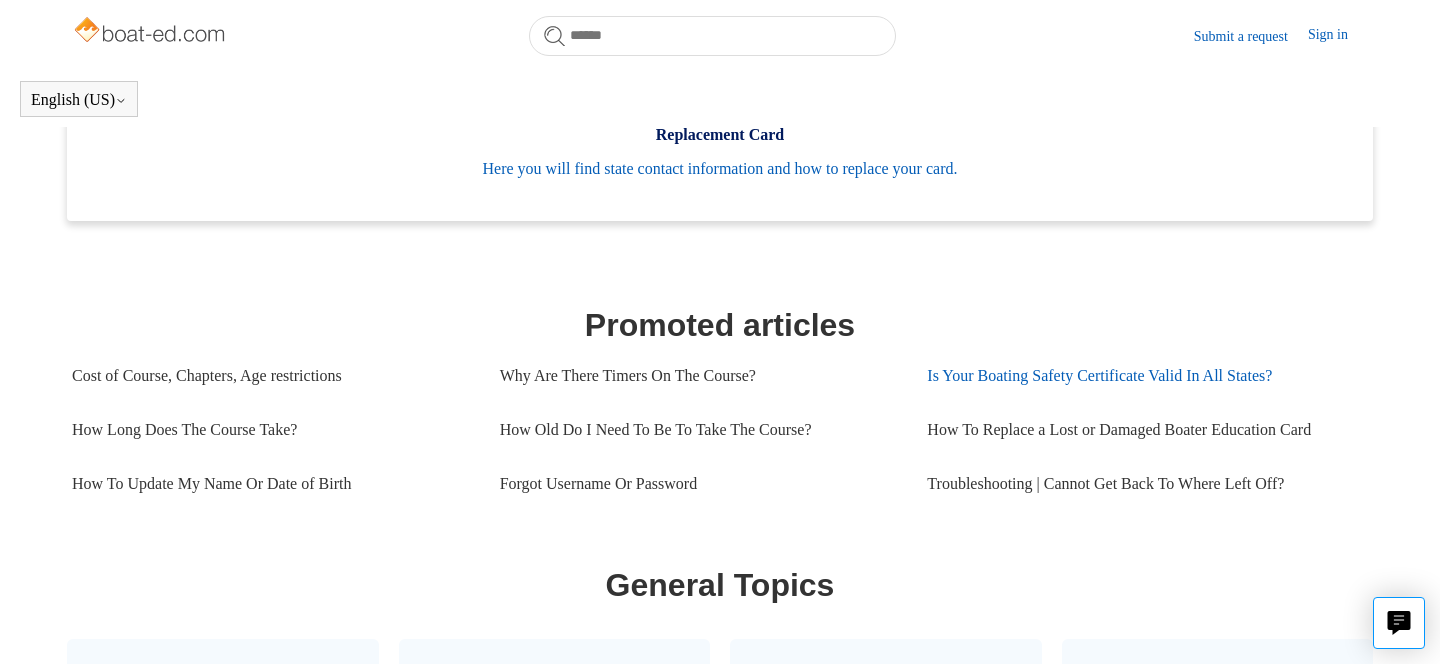 scroll, scrollTop: 696, scrollLeft: 0, axis: vertical 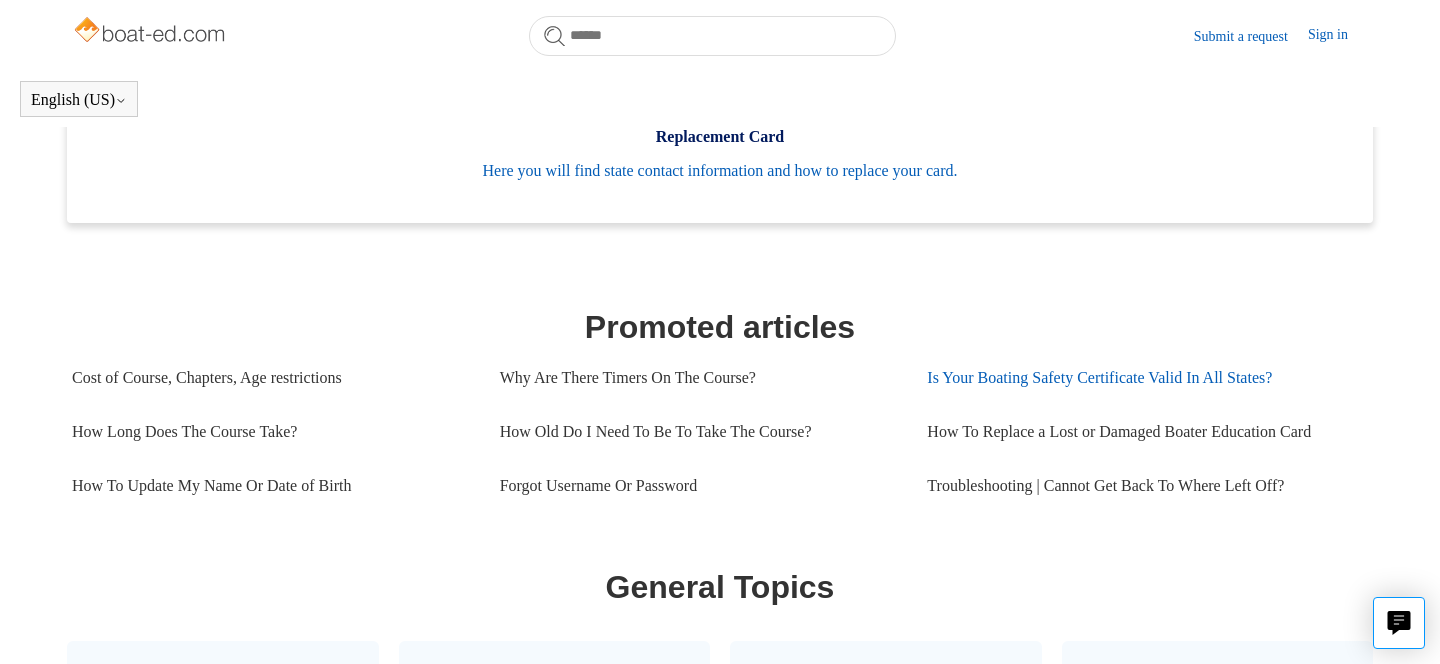 click on "Is Your Boating Safety Certificate Valid In All States?" at bounding box center (1141, 378) 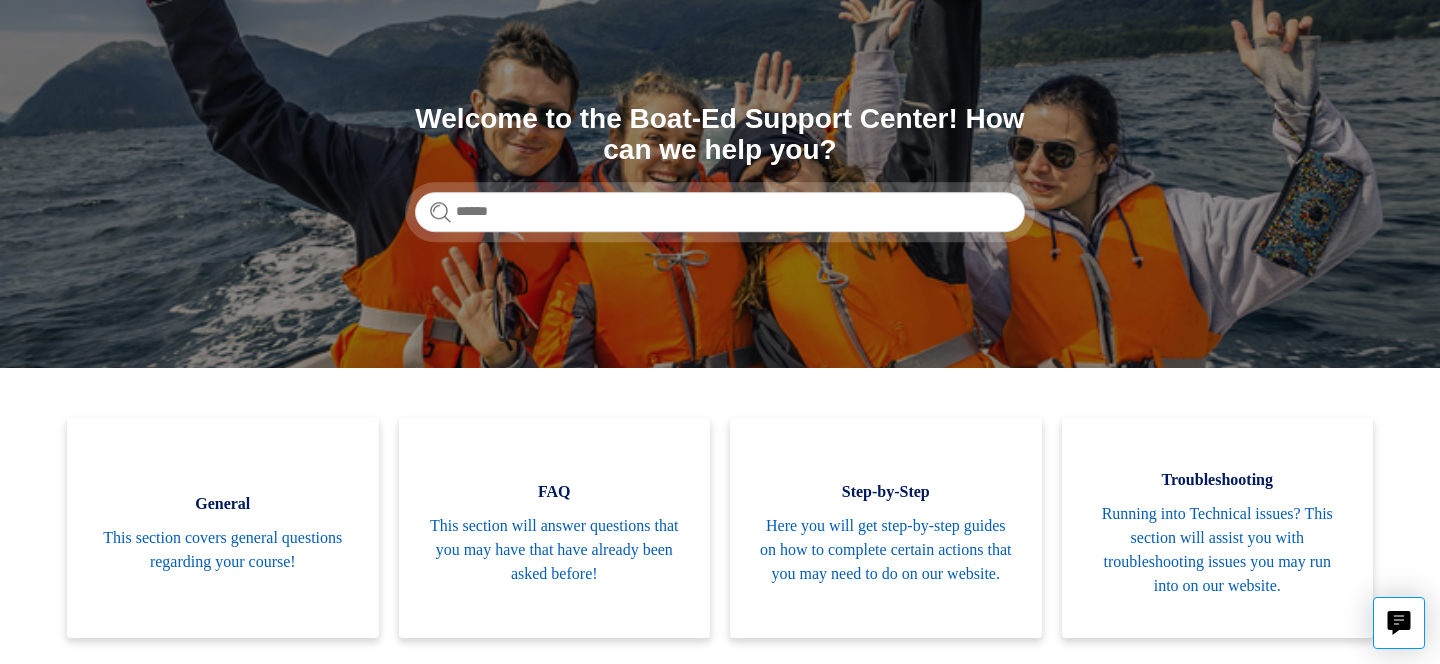 scroll, scrollTop: 287, scrollLeft: 0, axis: vertical 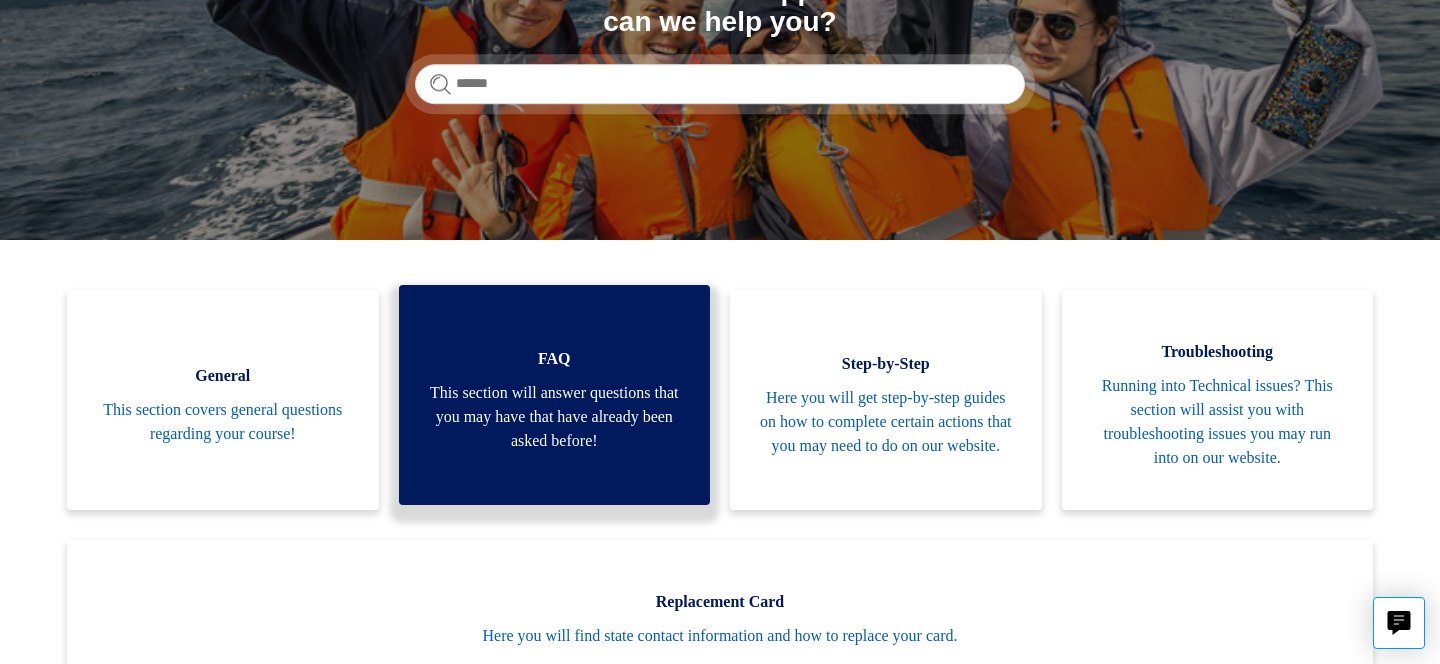 click on "This section will answer questions that you may have that have already been asked before!" at bounding box center (555, 417) 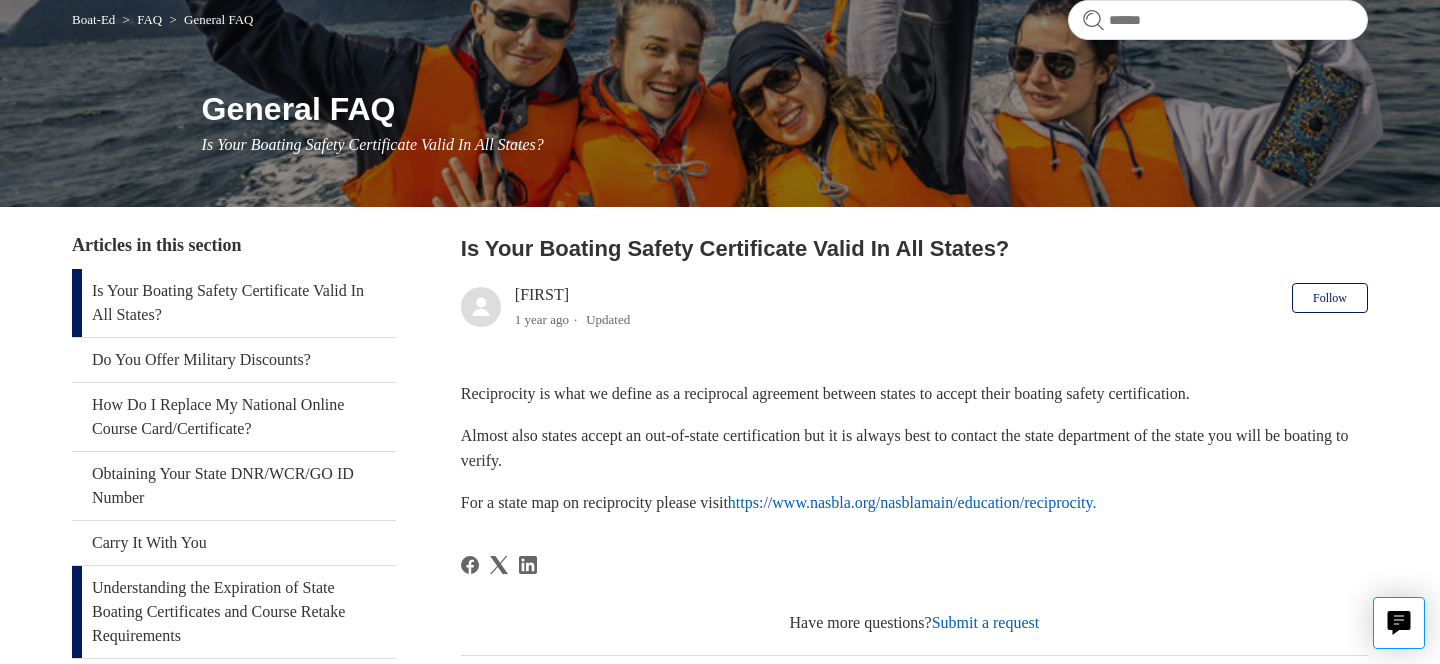 scroll, scrollTop: 0, scrollLeft: 0, axis: both 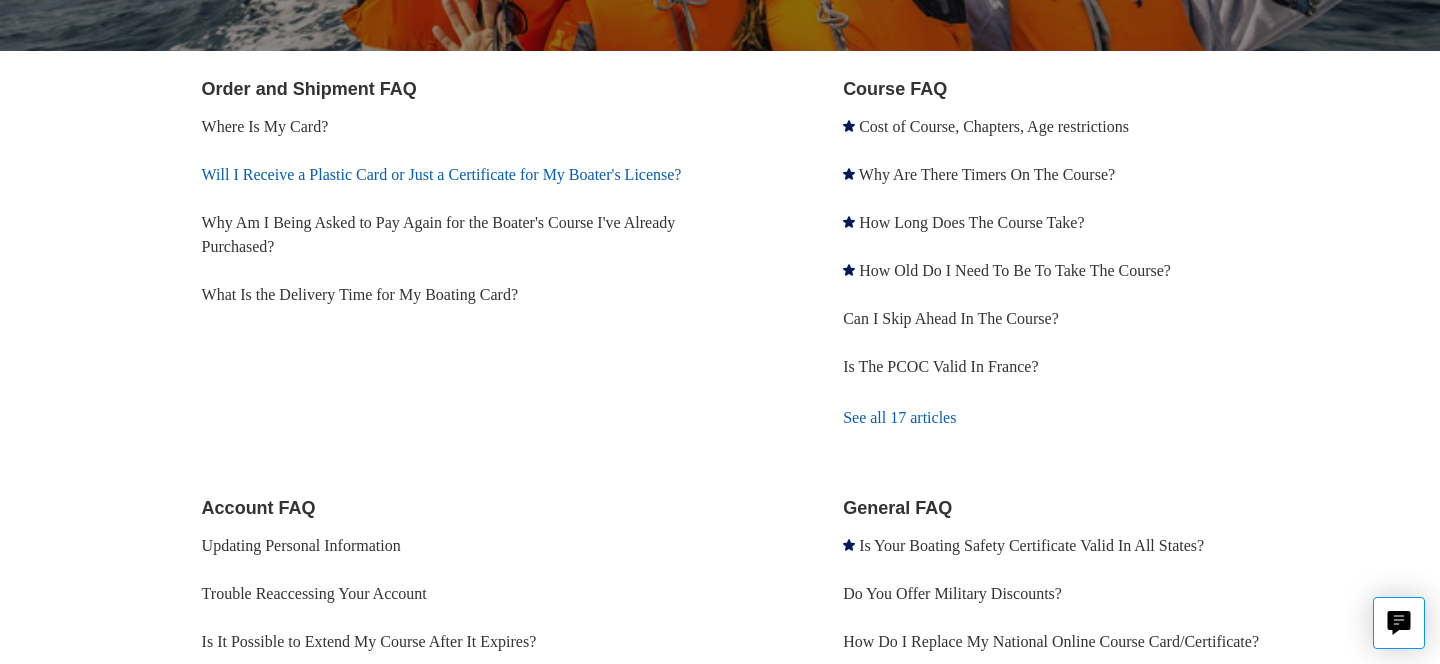 click on "Will I Receive a Plastic Card or Just a Certificate for My Boater's License?" at bounding box center (442, 174) 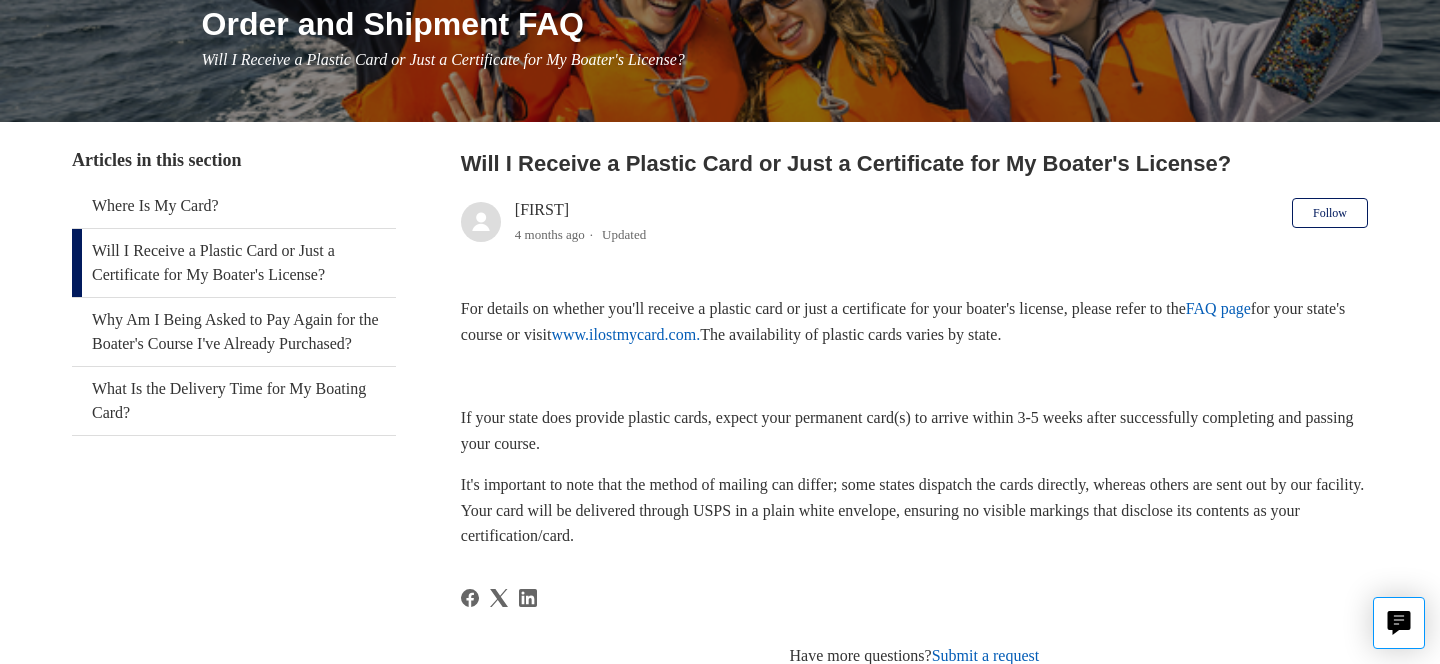 scroll, scrollTop: 265, scrollLeft: 0, axis: vertical 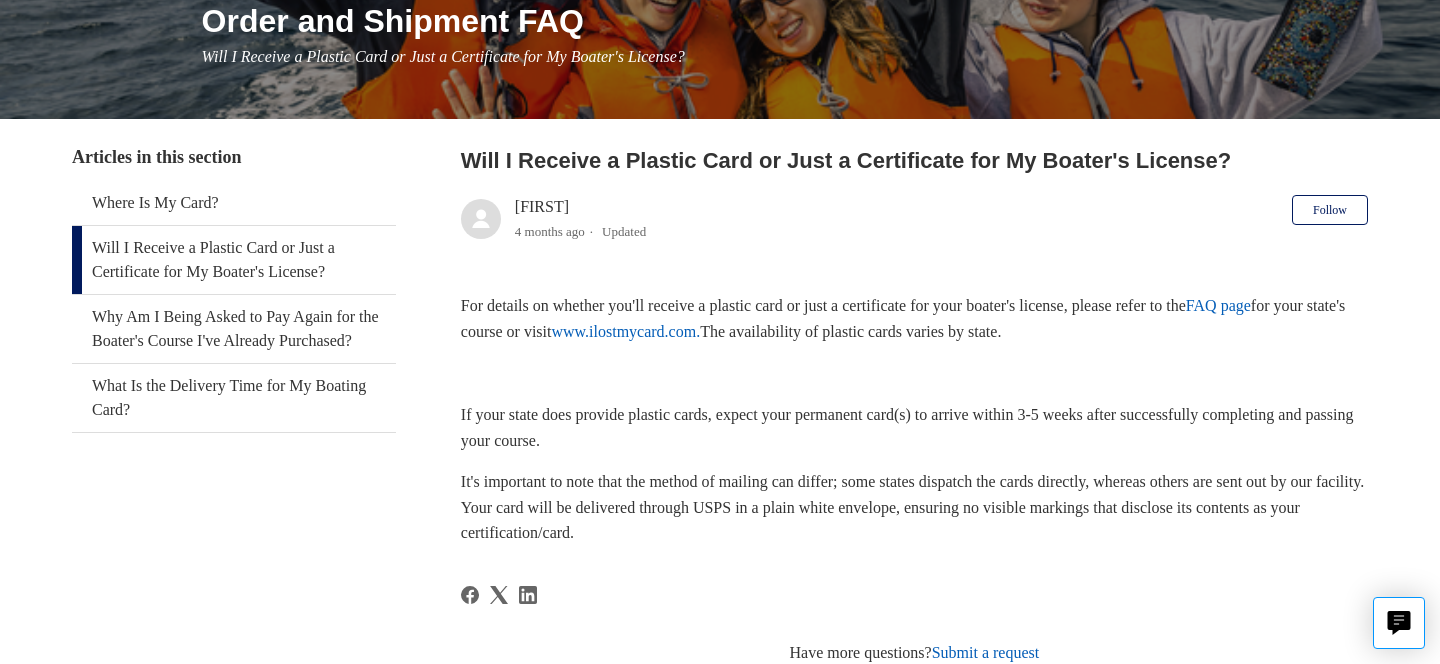 click on "www.ilostmycard.com." at bounding box center [625, 331] 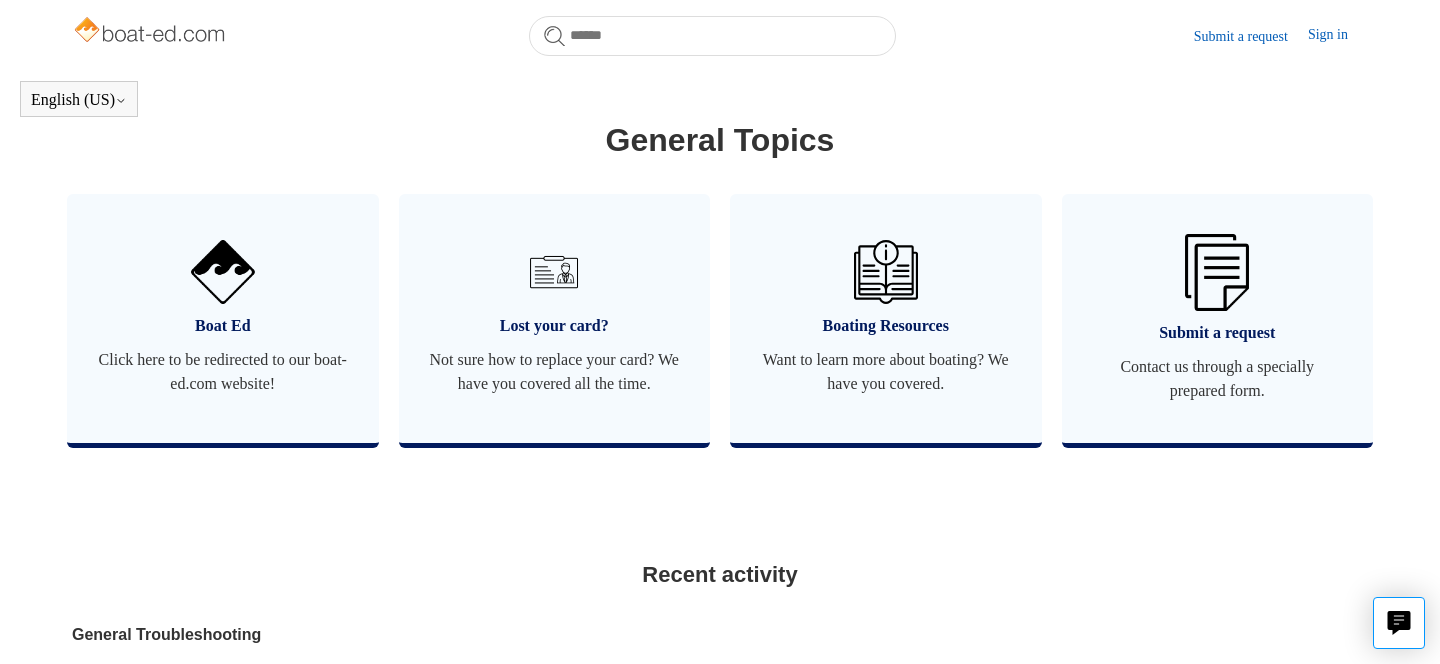 scroll, scrollTop: 1146, scrollLeft: 0, axis: vertical 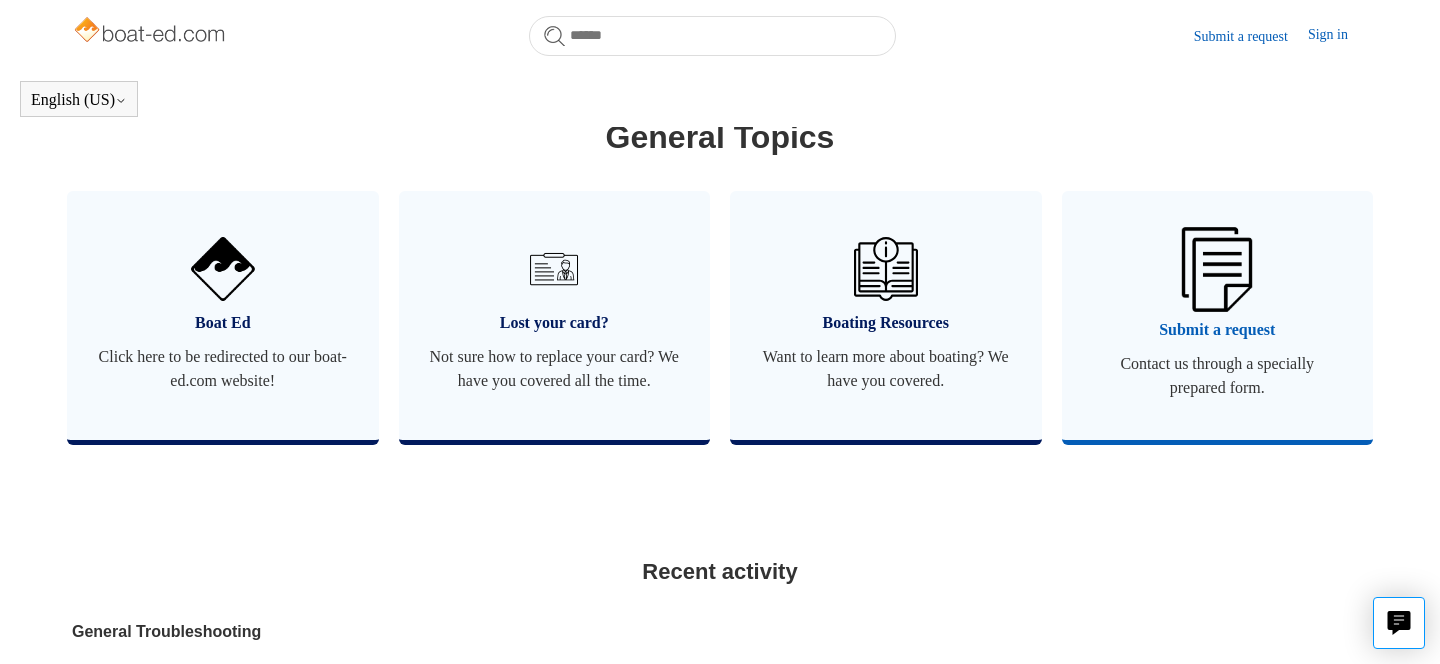 click on "Contact us through a specially prepared form." at bounding box center [1218, 376] 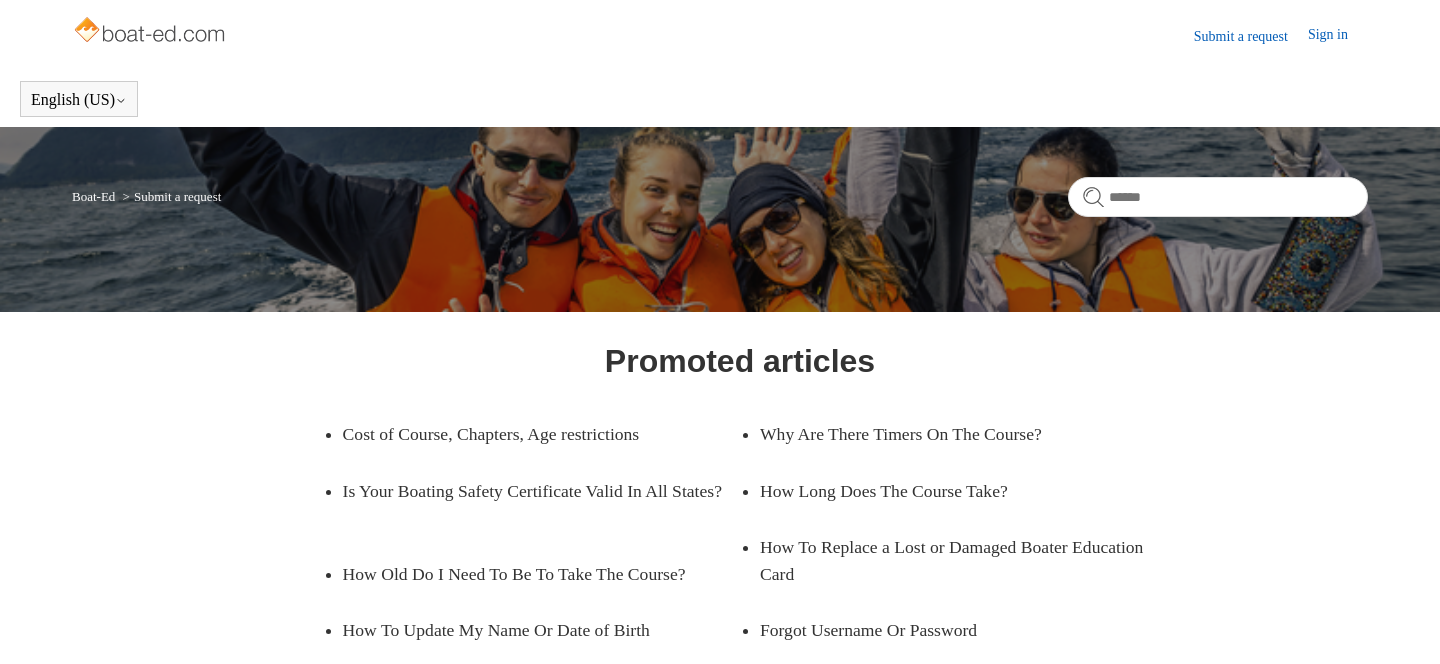 scroll, scrollTop: 0, scrollLeft: 0, axis: both 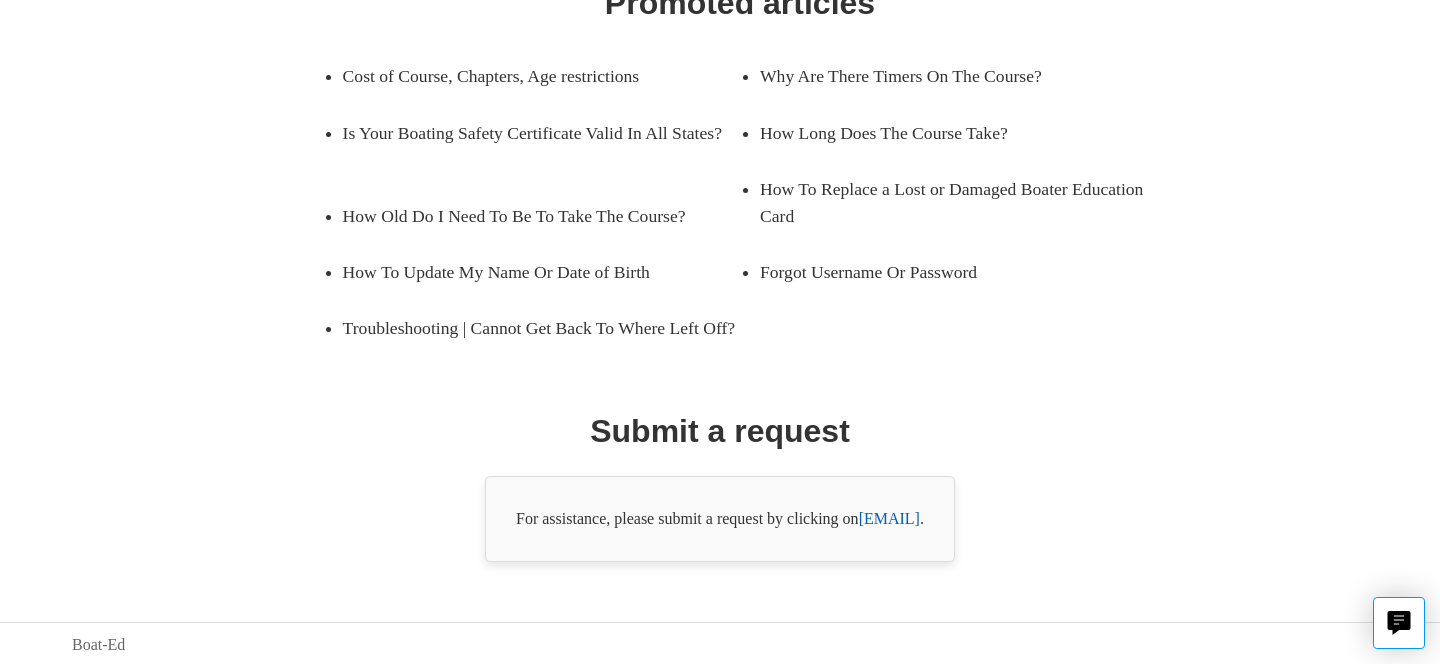 click on "[EMAIL]" at bounding box center (889, 518) 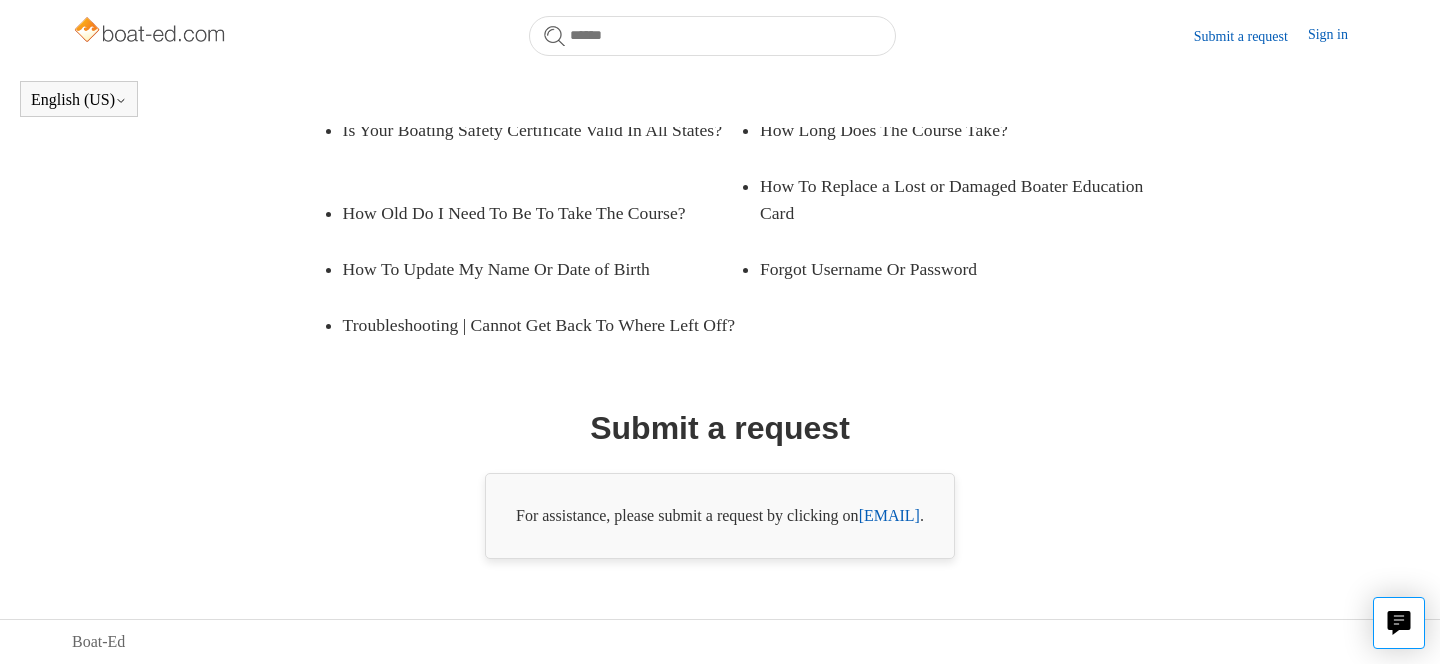 scroll, scrollTop: 414, scrollLeft: 0, axis: vertical 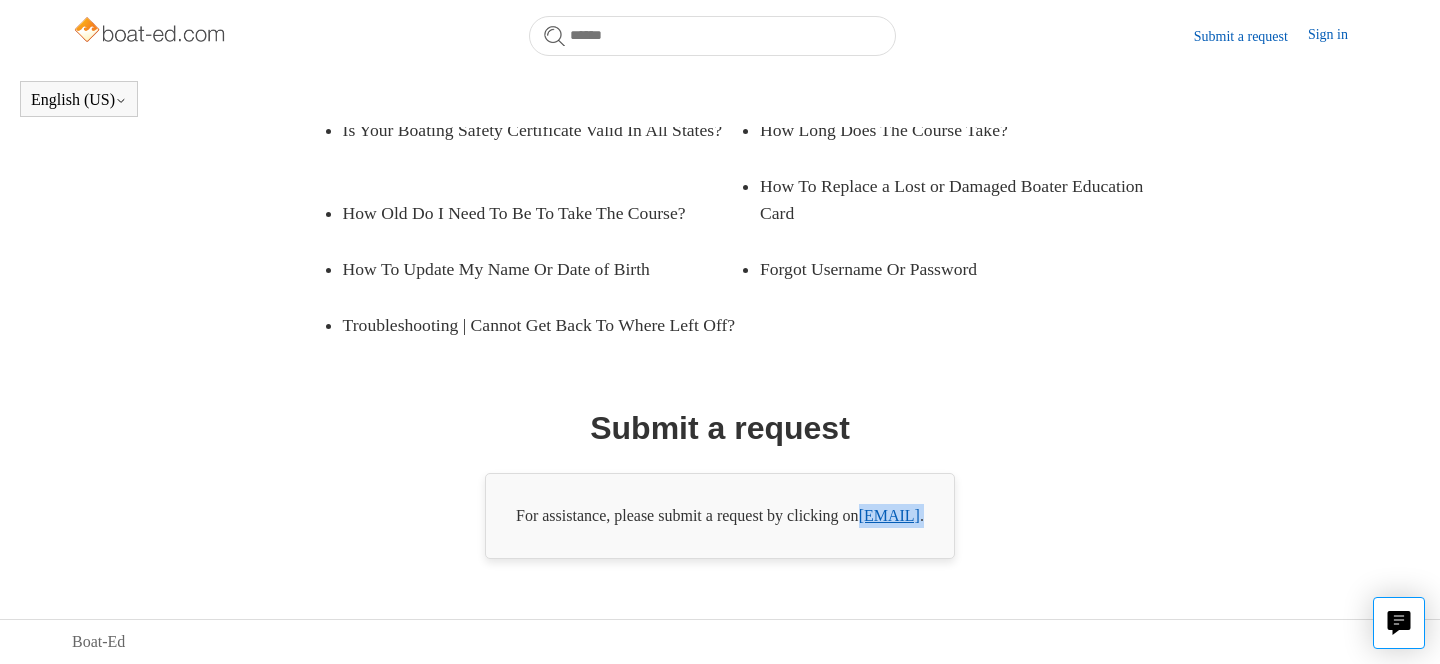 drag, startPoint x: 1001, startPoint y: 518, endPoint x: 829, endPoint y: 523, distance: 172.07266 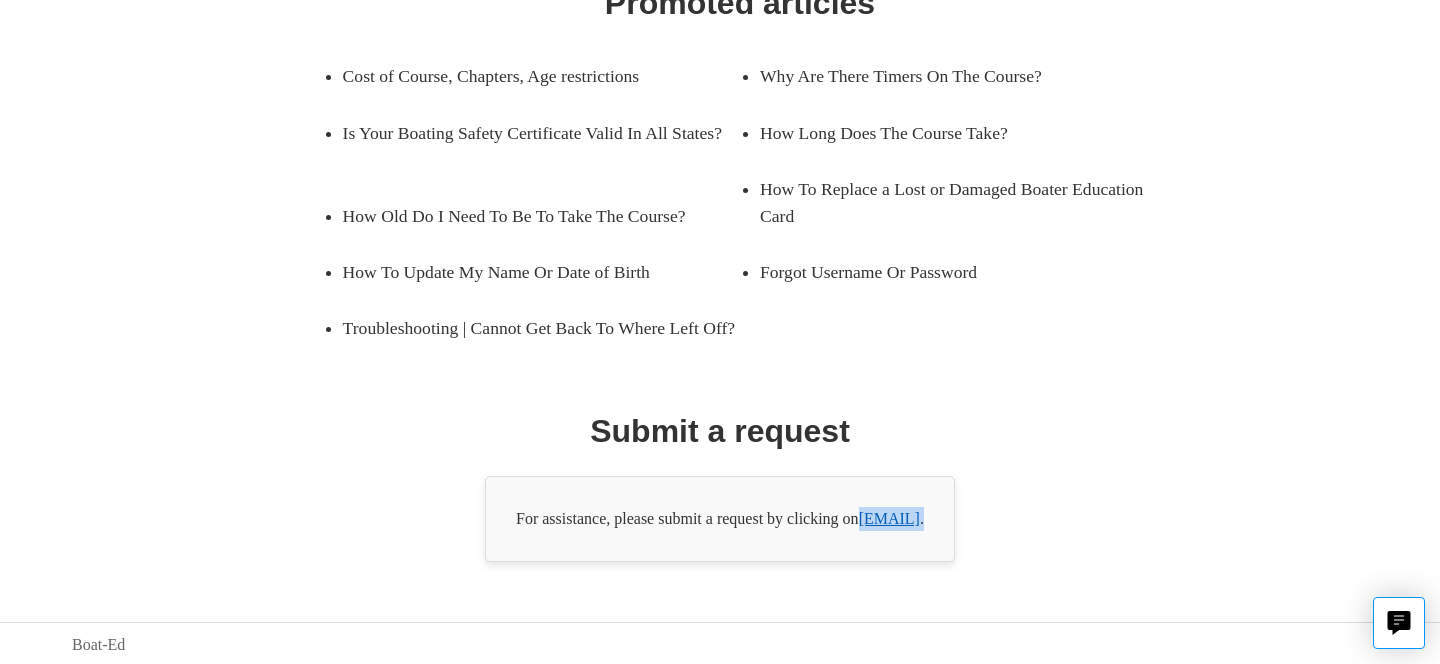copy on "[EMAIL] ." 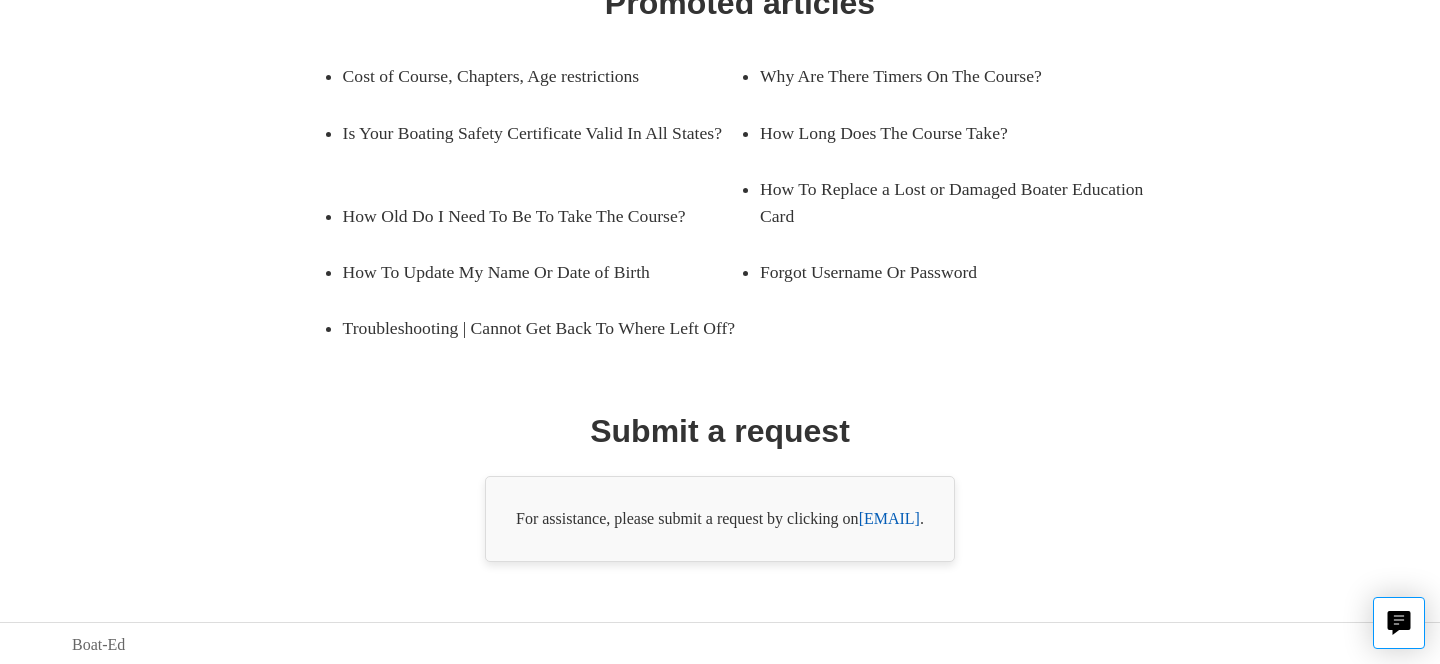 click on "Skip to main content
Submit a request
Sign in
English (US)
Español
Français
Boat-Ed
Submit a request" at bounding box center (720, 154) 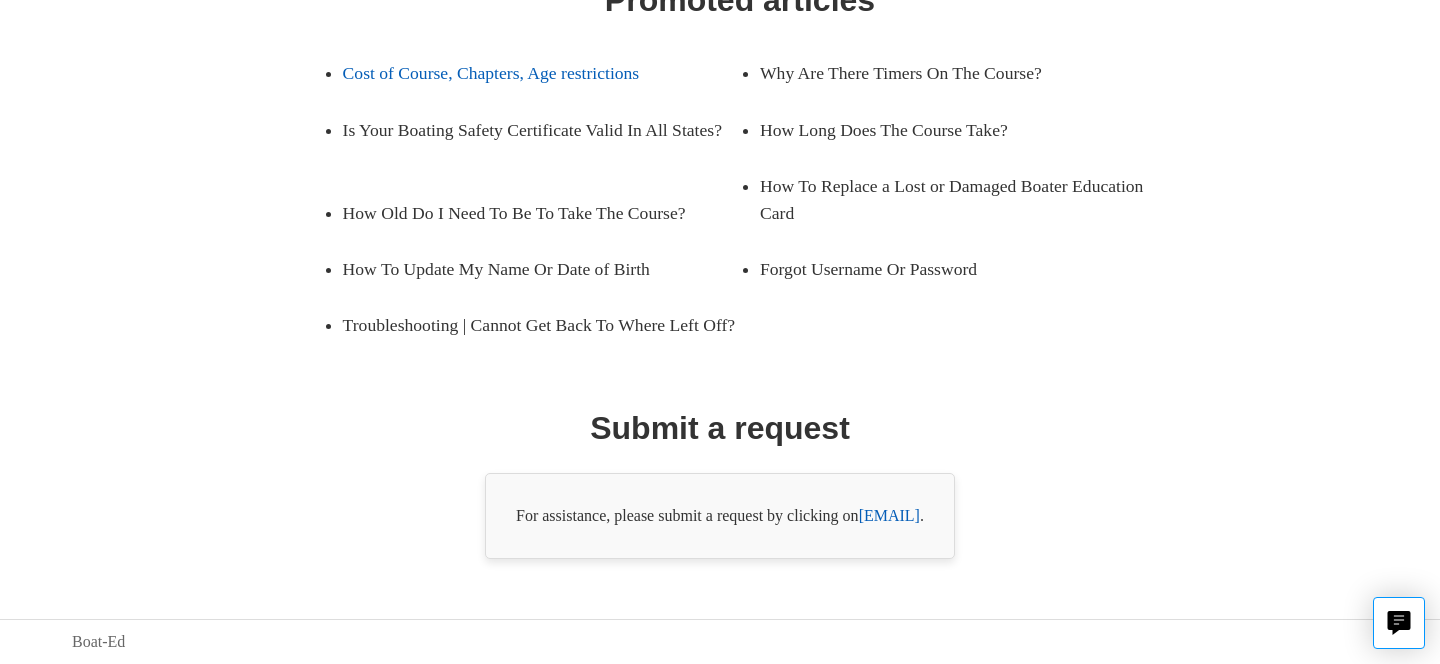 scroll, scrollTop: 358, scrollLeft: 0, axis: vertical 